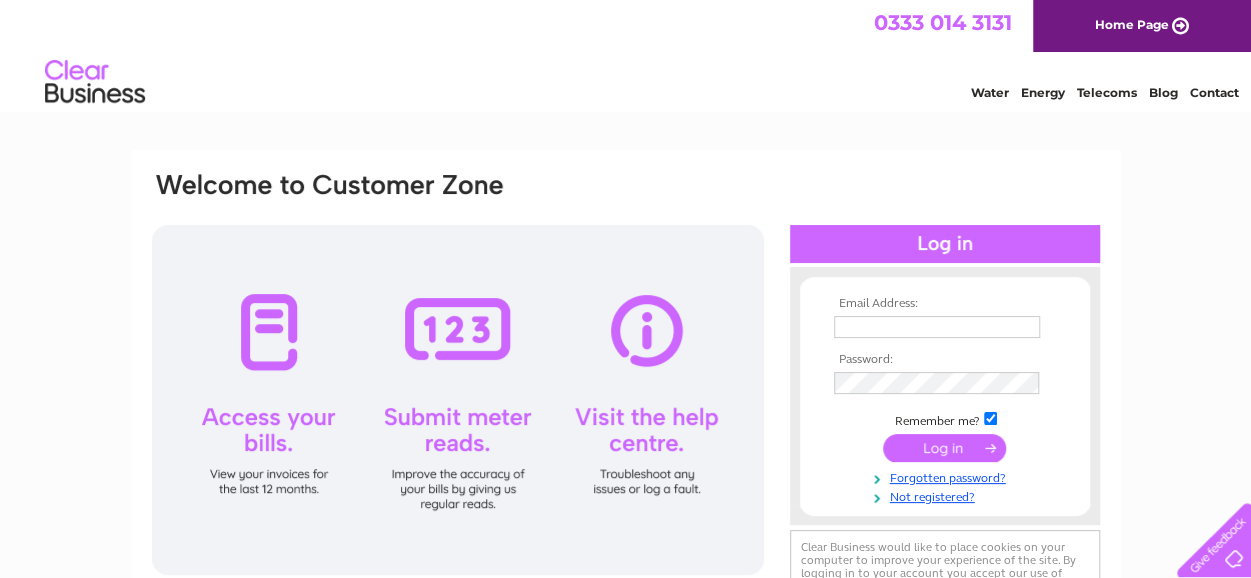 scroll, scrollTop: 0, scrollLeft: 0, axis: both 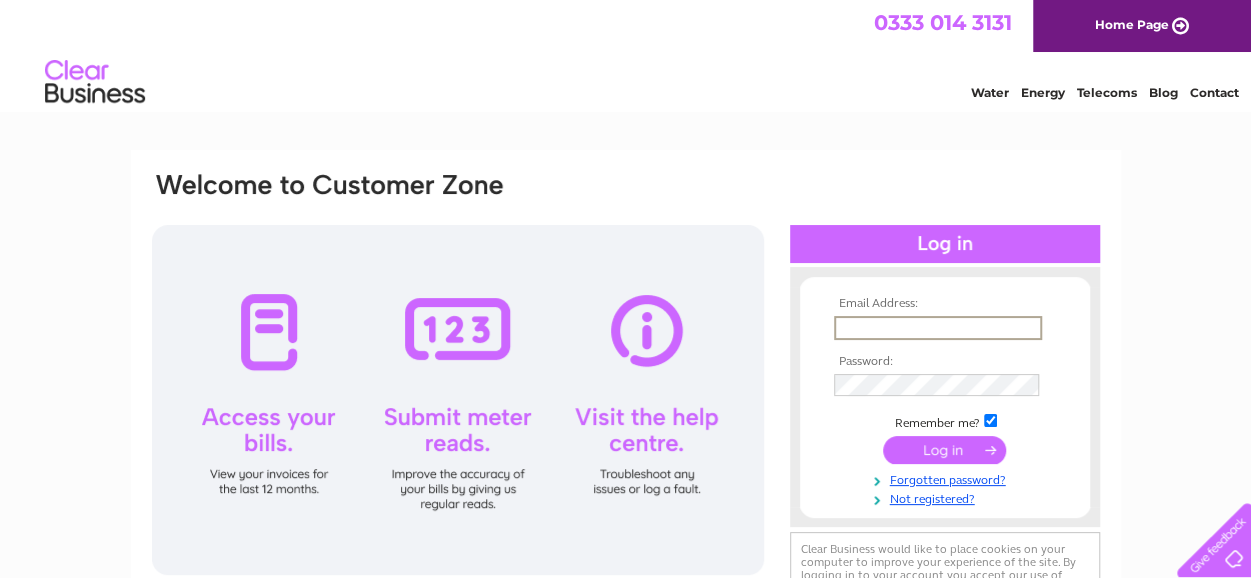 click at bounding box center (938, 328) 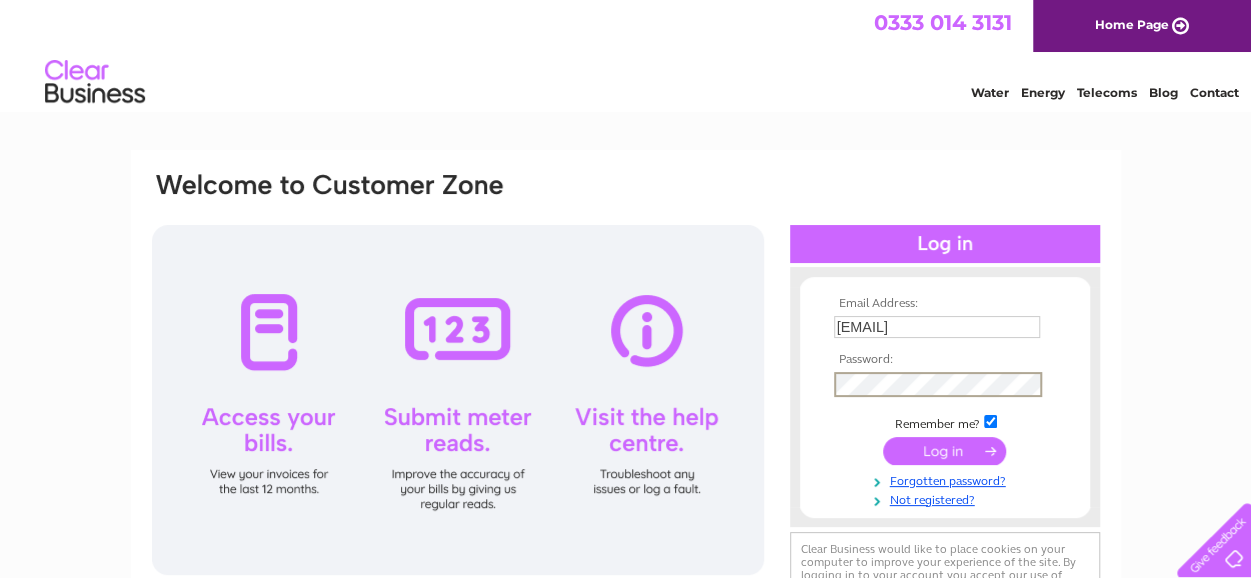click at bounding box center [944, 451] 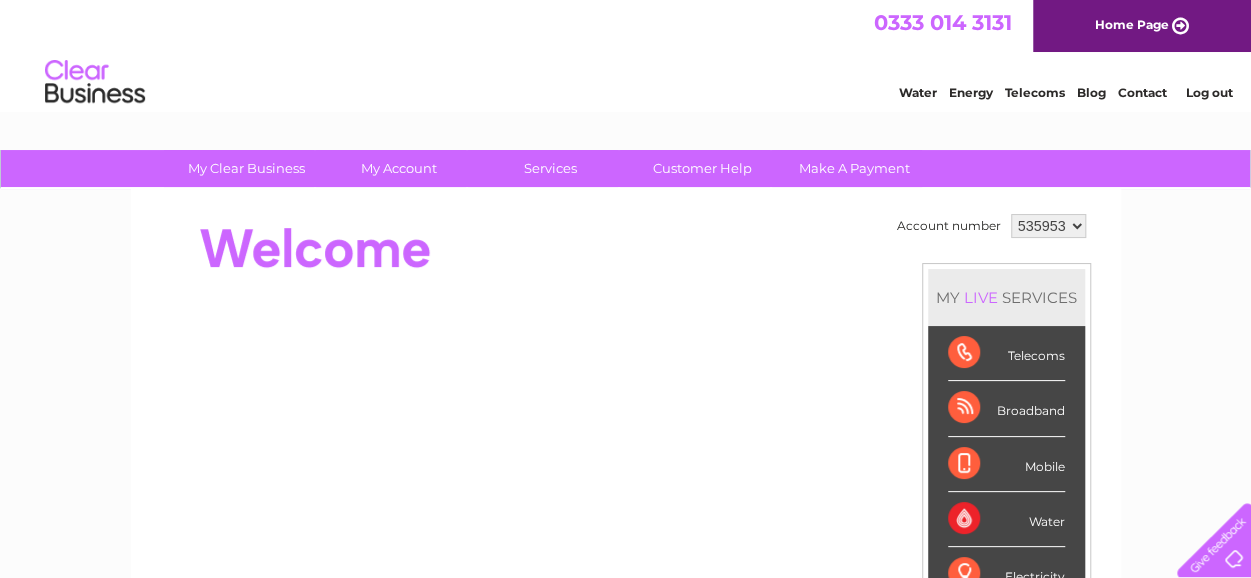 scroll, scrollTop: 0, scrollLeft: 0, axis: both 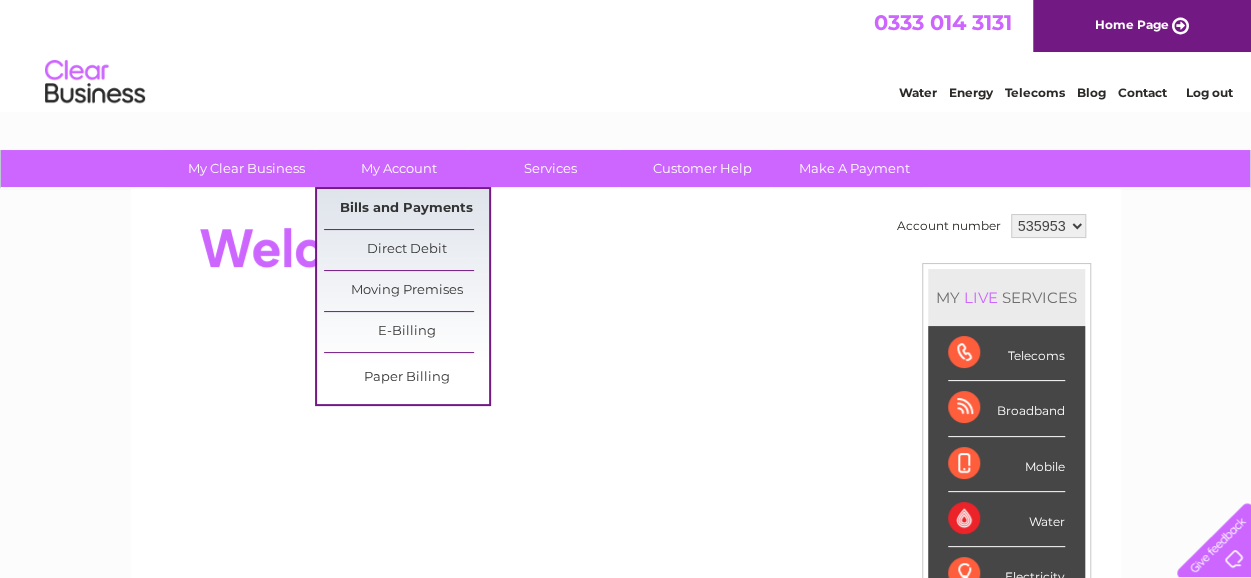 click on "Bills and Payments" at bounding box center (406, 209) 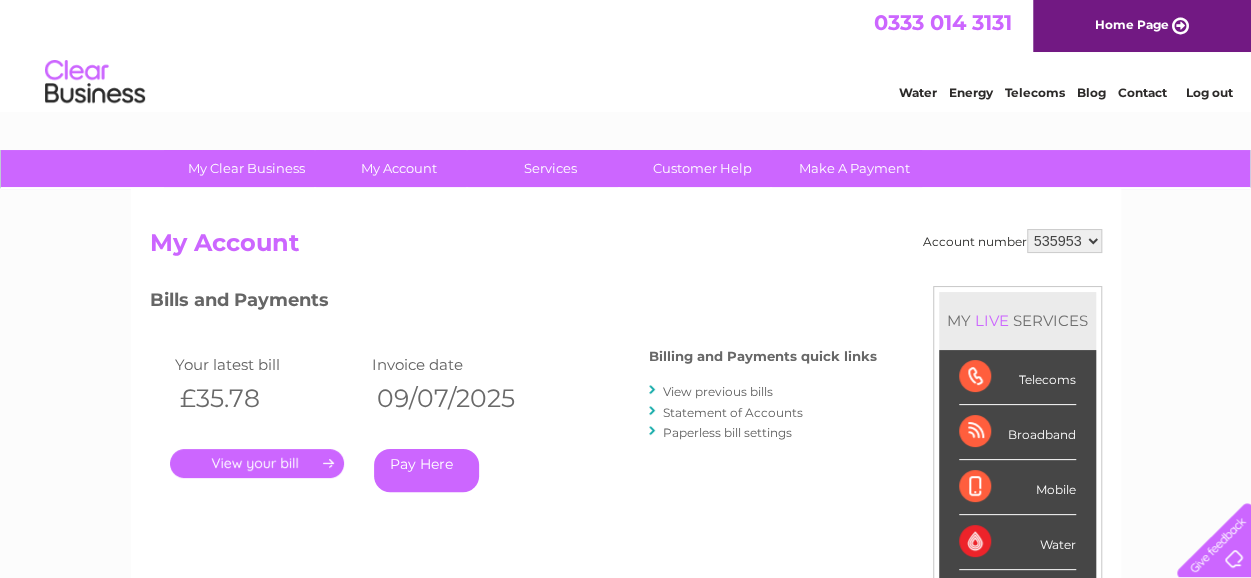 scroll, scrollTop: 0, scrollLeft: 0, axis: both 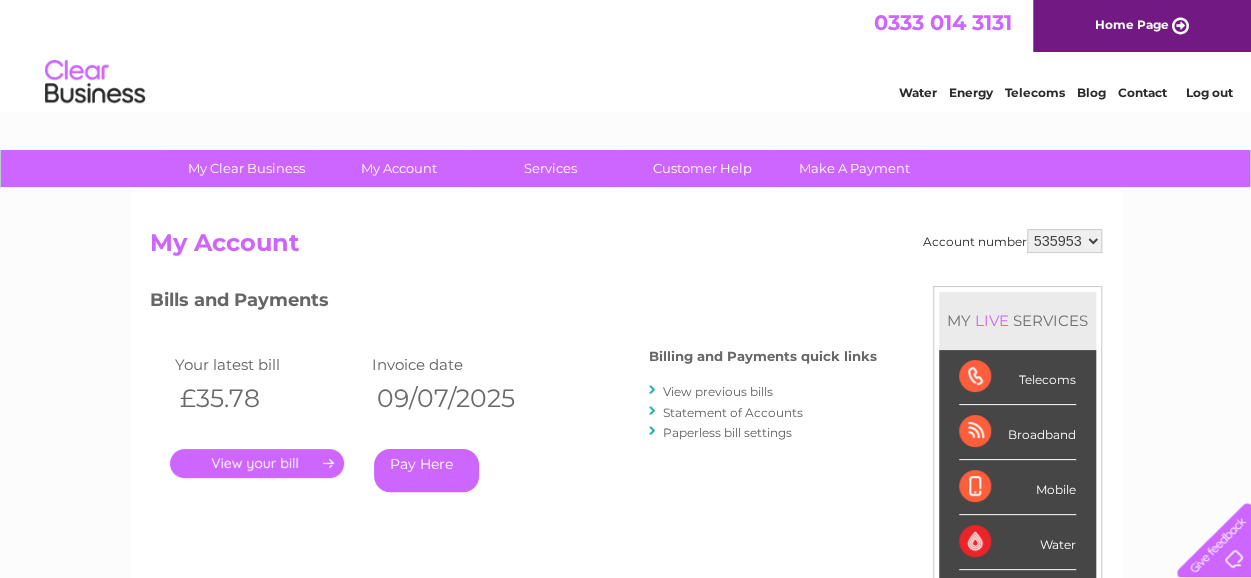 click on "View previous bills" at bounding box center [718, 391] 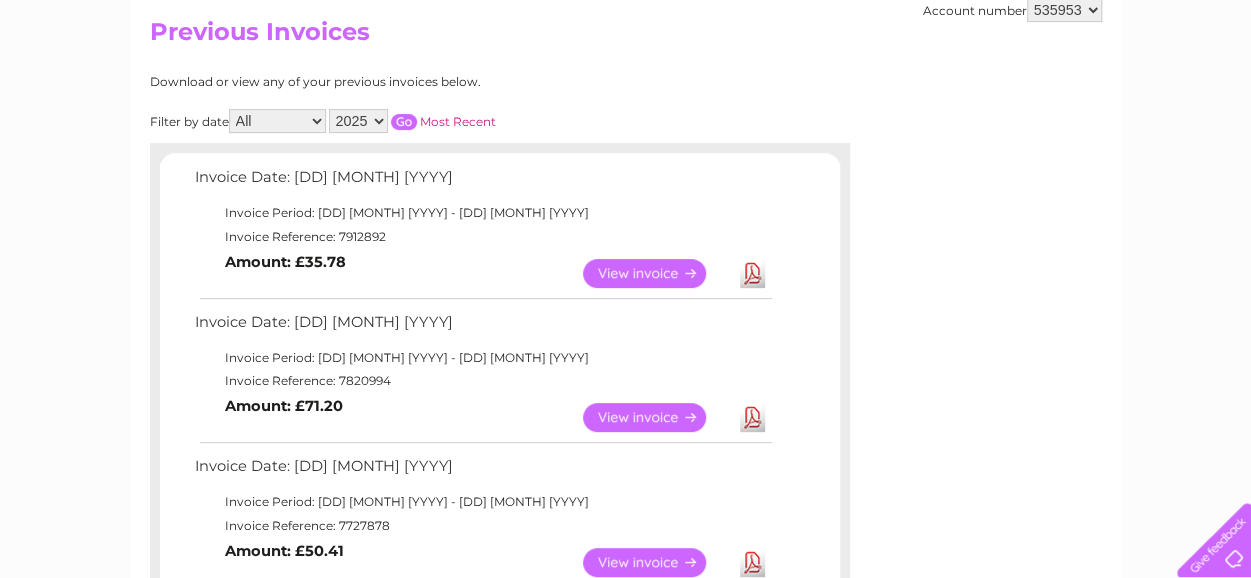 scroll, scrollTop: 200, scrollLeft: 0, axis: vertical 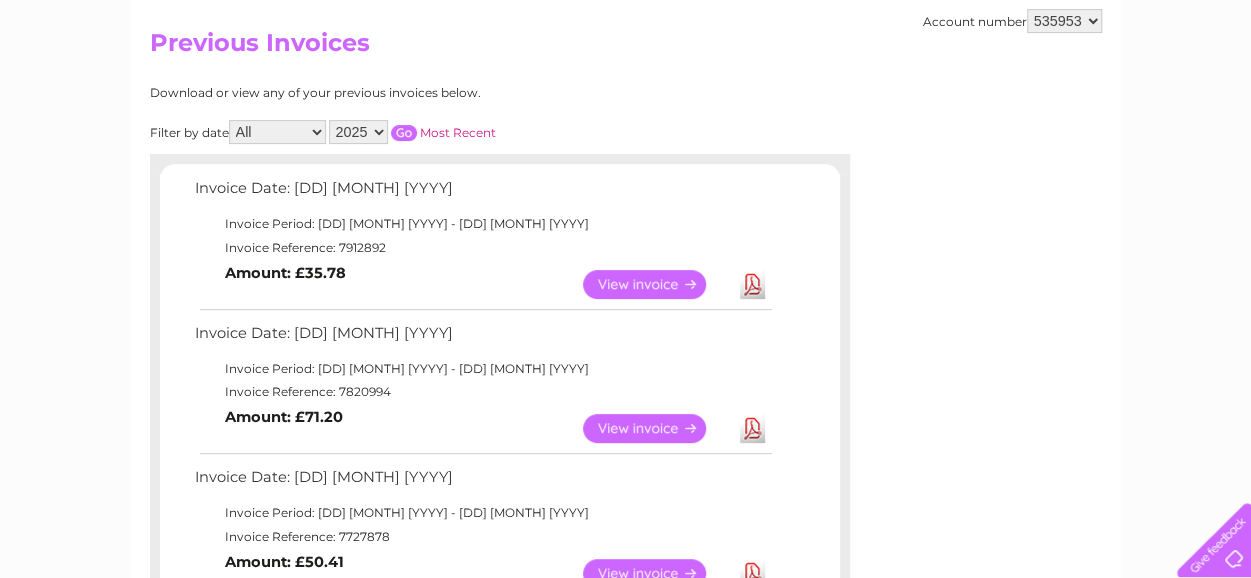 click on "View" at bounding box center [656, 284] 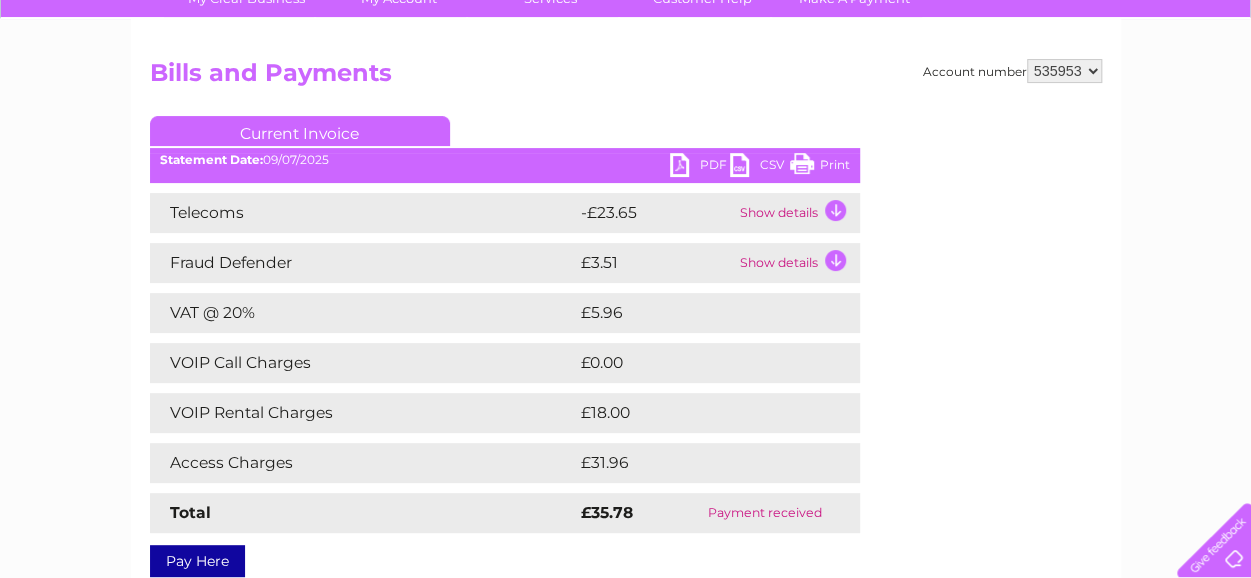 scroll, scrollTop: 200, scrollLeft: 0, axis: vertical 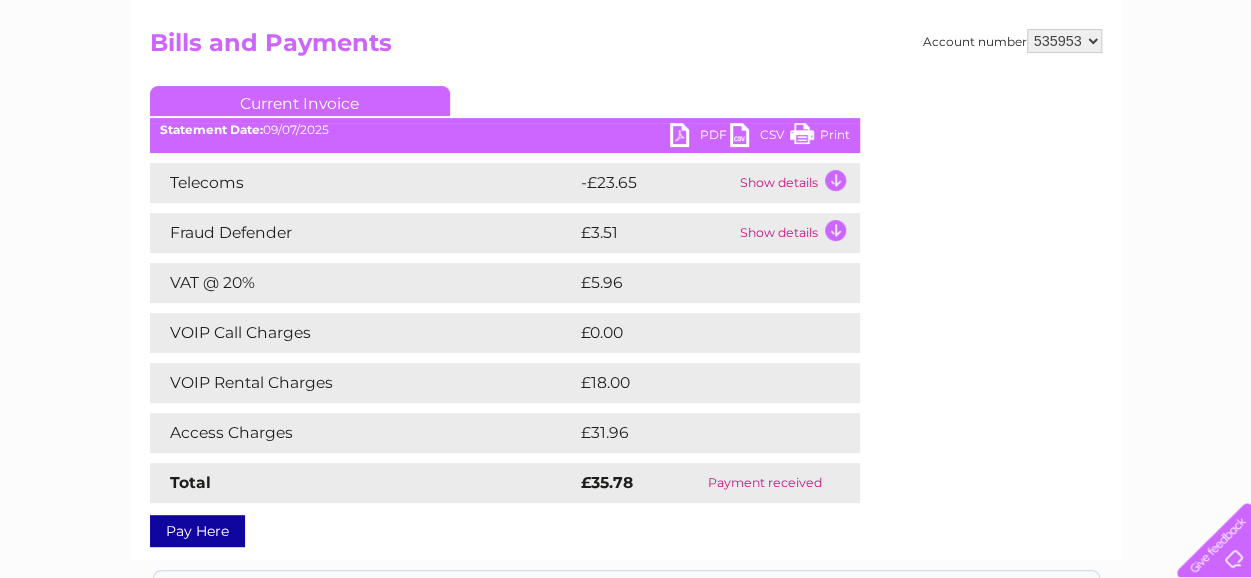 click on "Show details" at bounding box center [797, 183] 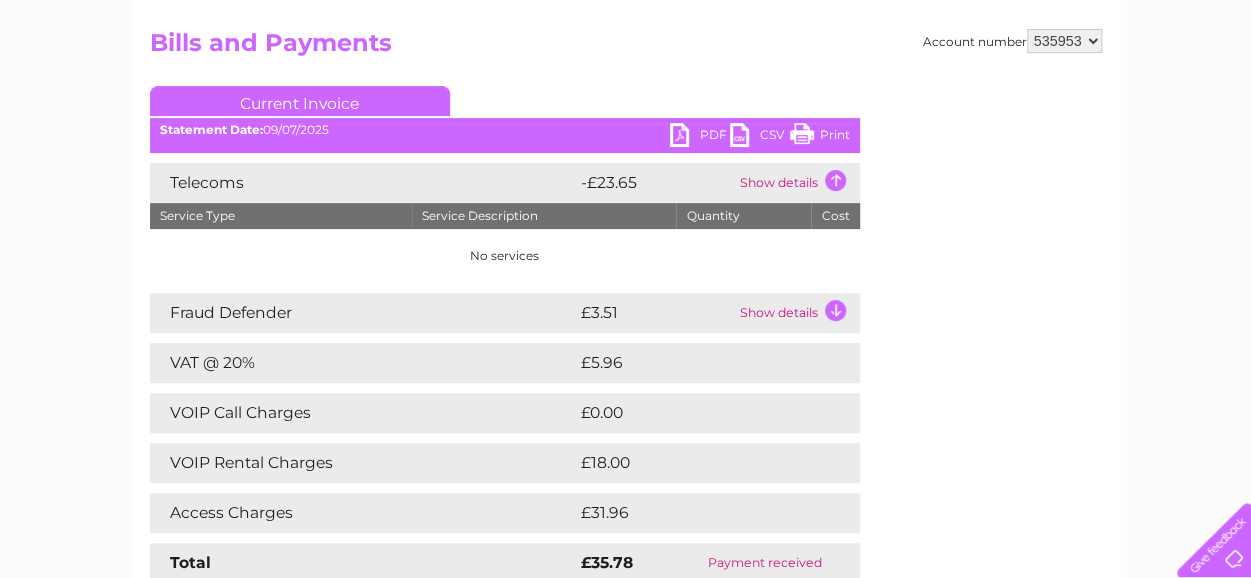 click on "Show details" at bounding box center (797, 183) 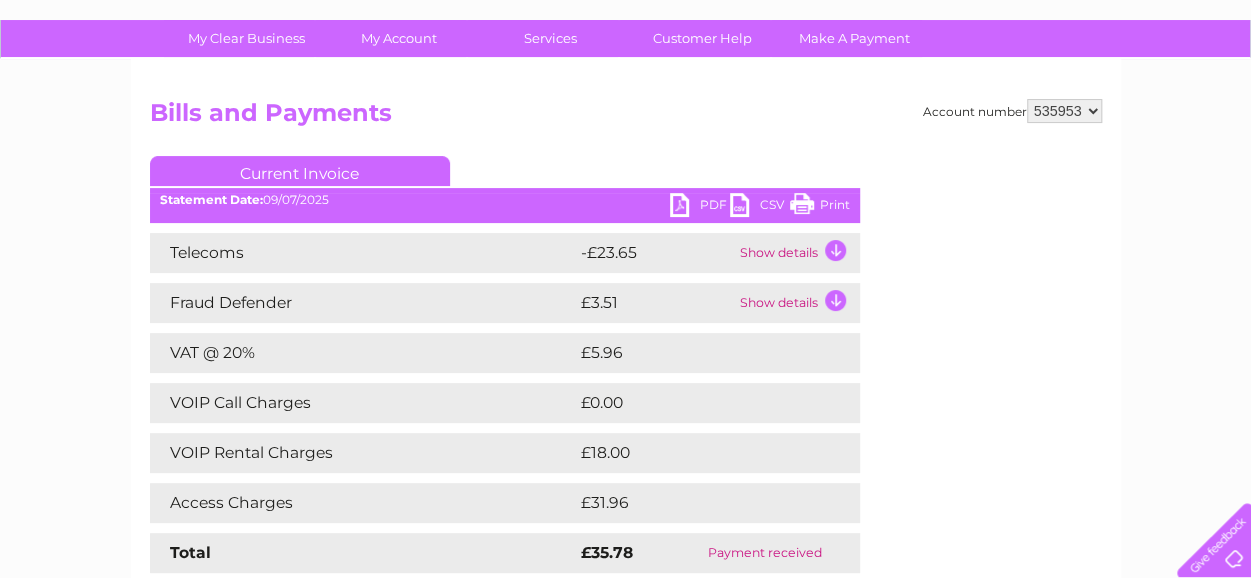 scroll, scrollTop: 0, scrollLeft: 0, axis: both 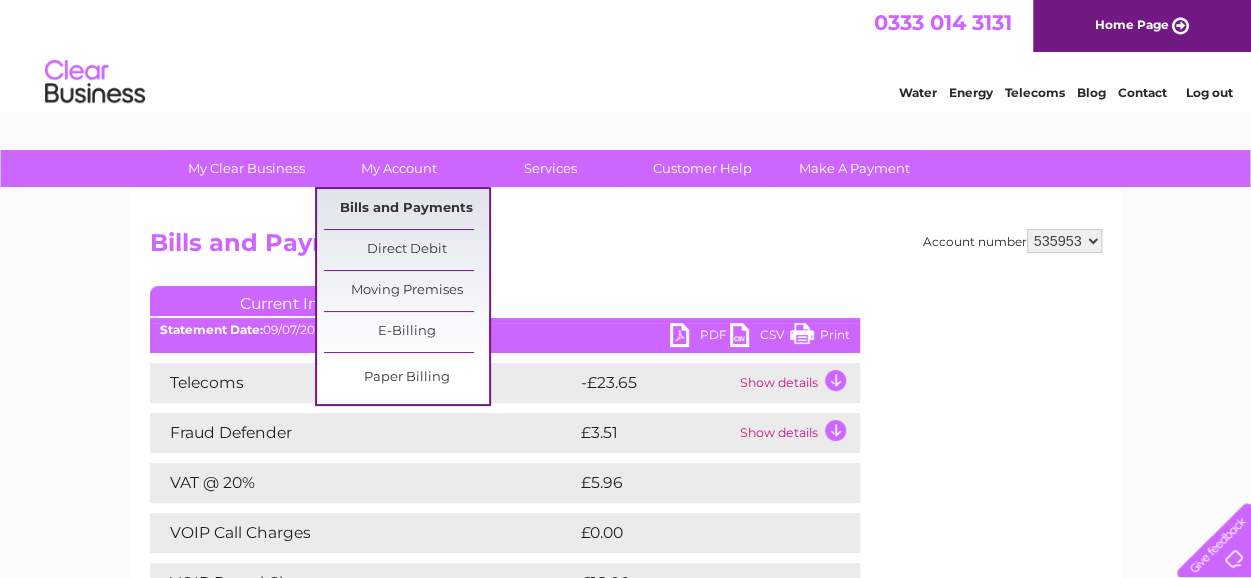click on "Bills and Payments" at bounding box center (406, 209) 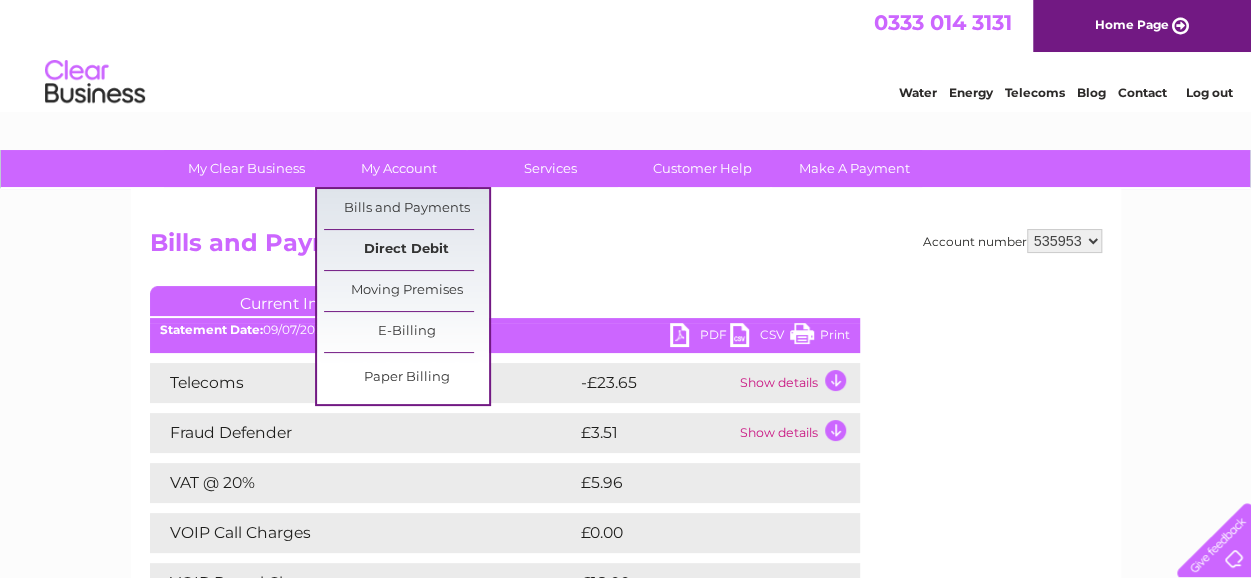 click on "Direct Debit" at bounding box center (406, 250) 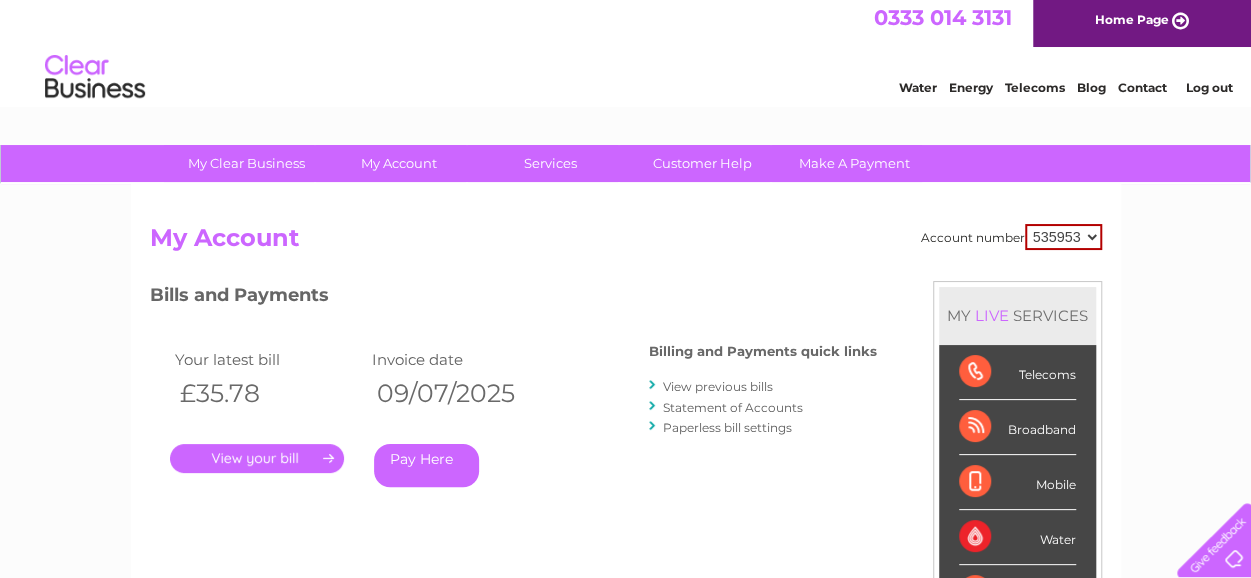 scroll, scrollTop: 0, scrollLeft: 0, axis: both 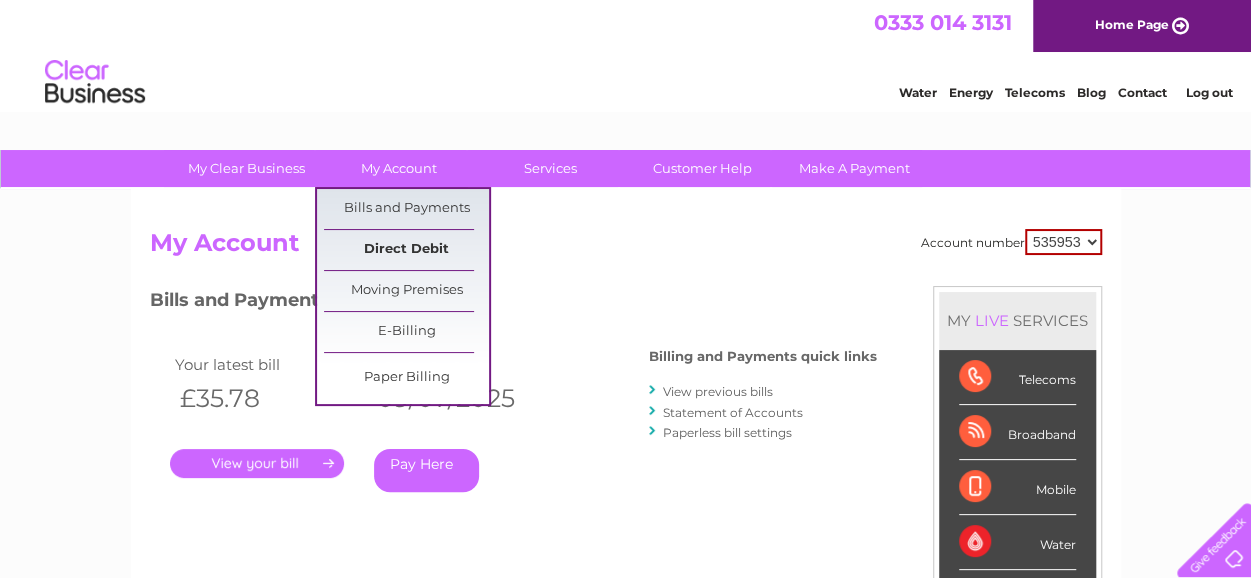 click on "Direct Debit" at bounding box center [406, 250] 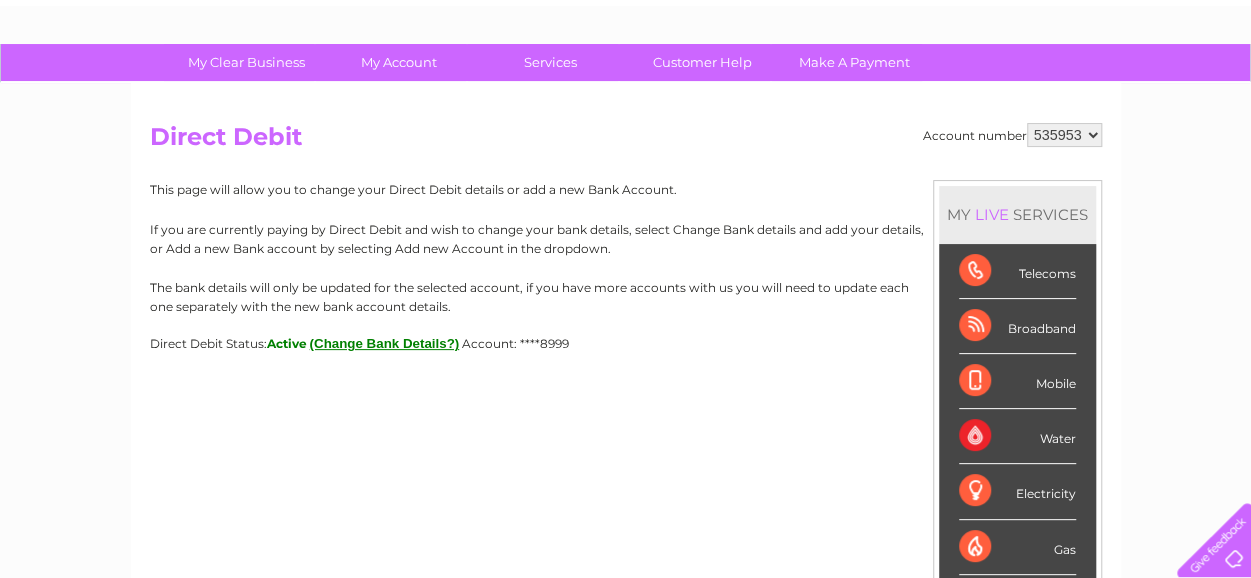 scroll, scrollTop: 0, scrollLeft: 0, axis: both 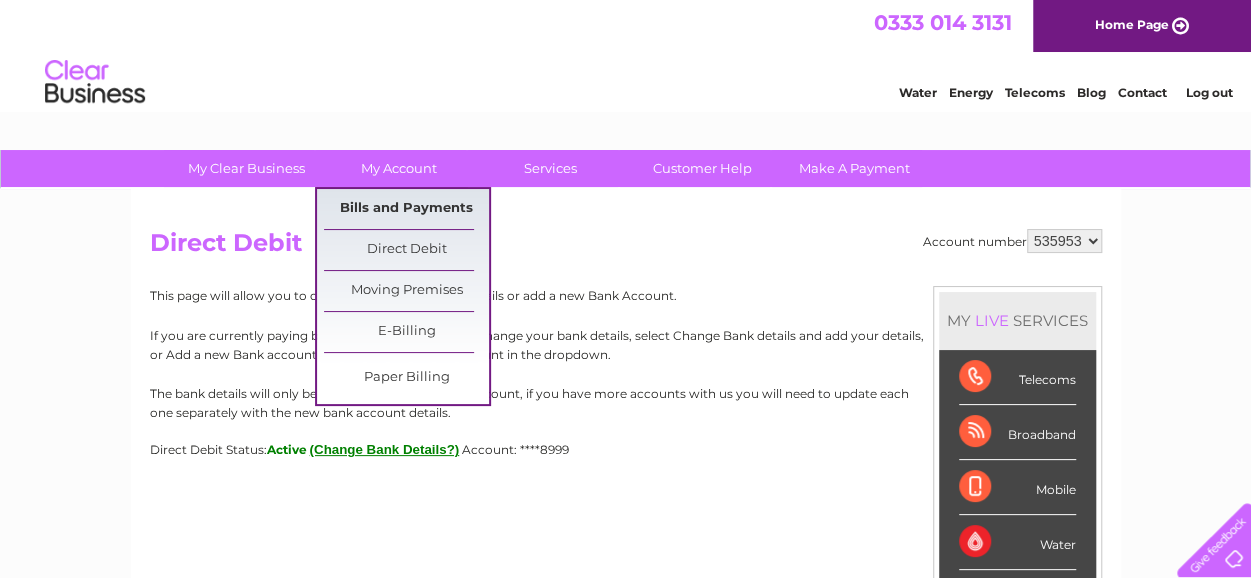 click on "Bills and Payments" at bounding box center [406, 209] 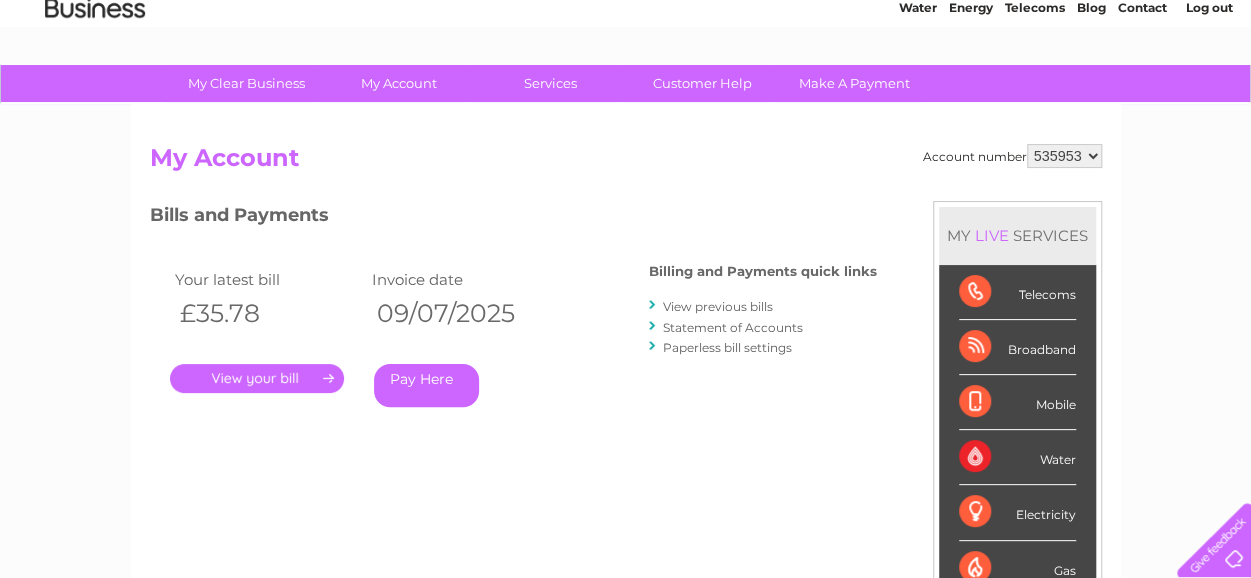 scroll, scrollTop: 0, scrollLeft: 0, axis: both 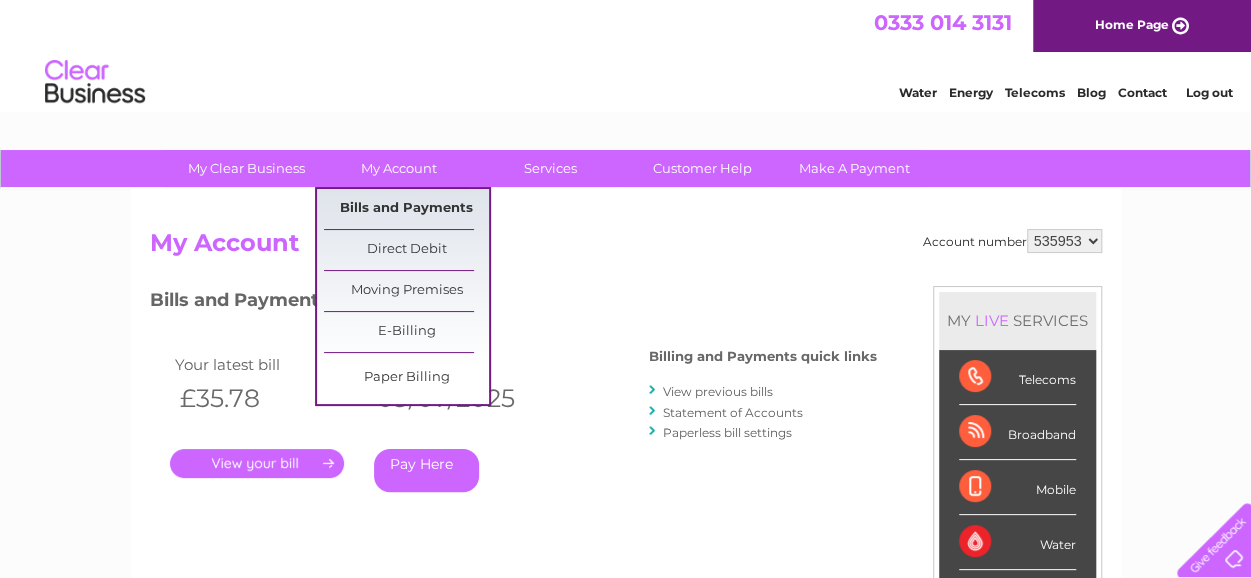 click on "Bills and Payments" at bounding box center (406, 209) 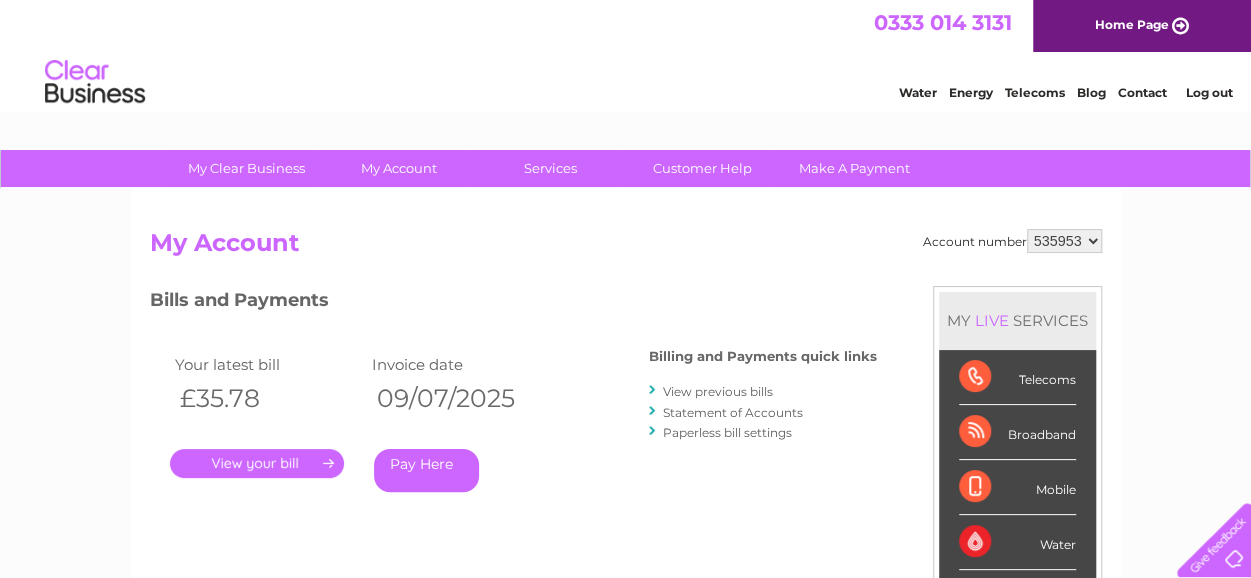 scroll, scrollTop: 0, scrollLeft: 0, axis: both 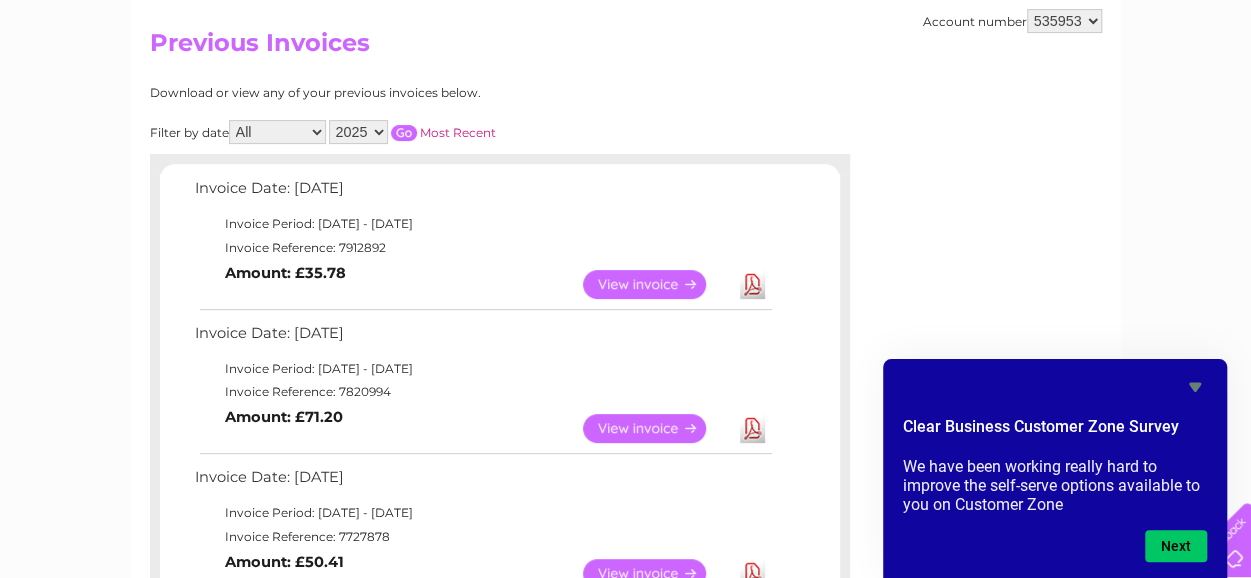 click on "Download" at bounding box center [752, 428] 